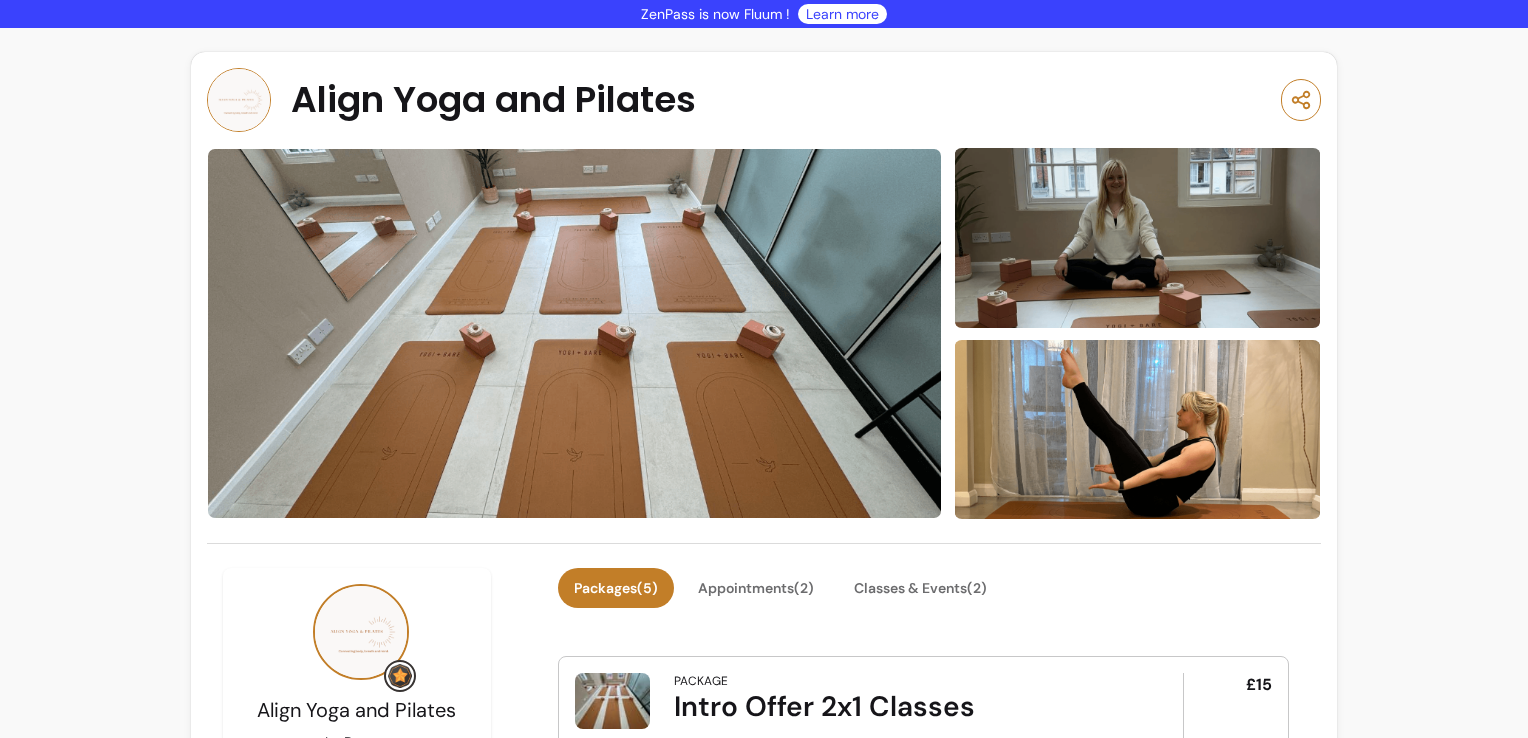 scroll, scrollTop: 0, scrollLeft: 0, axis: both 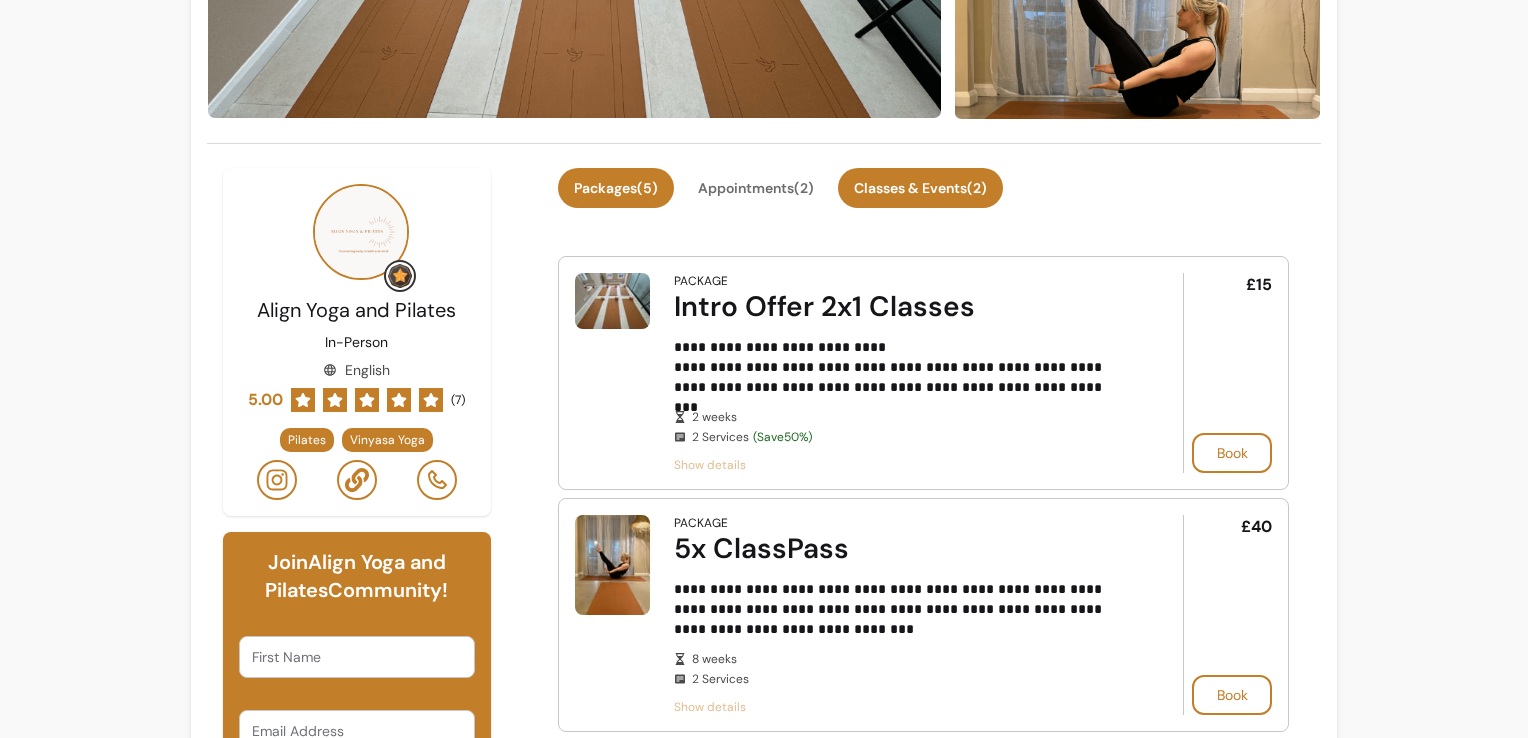 click on "Classes & Events  ( 2 )" at bounding box center (920, 188) 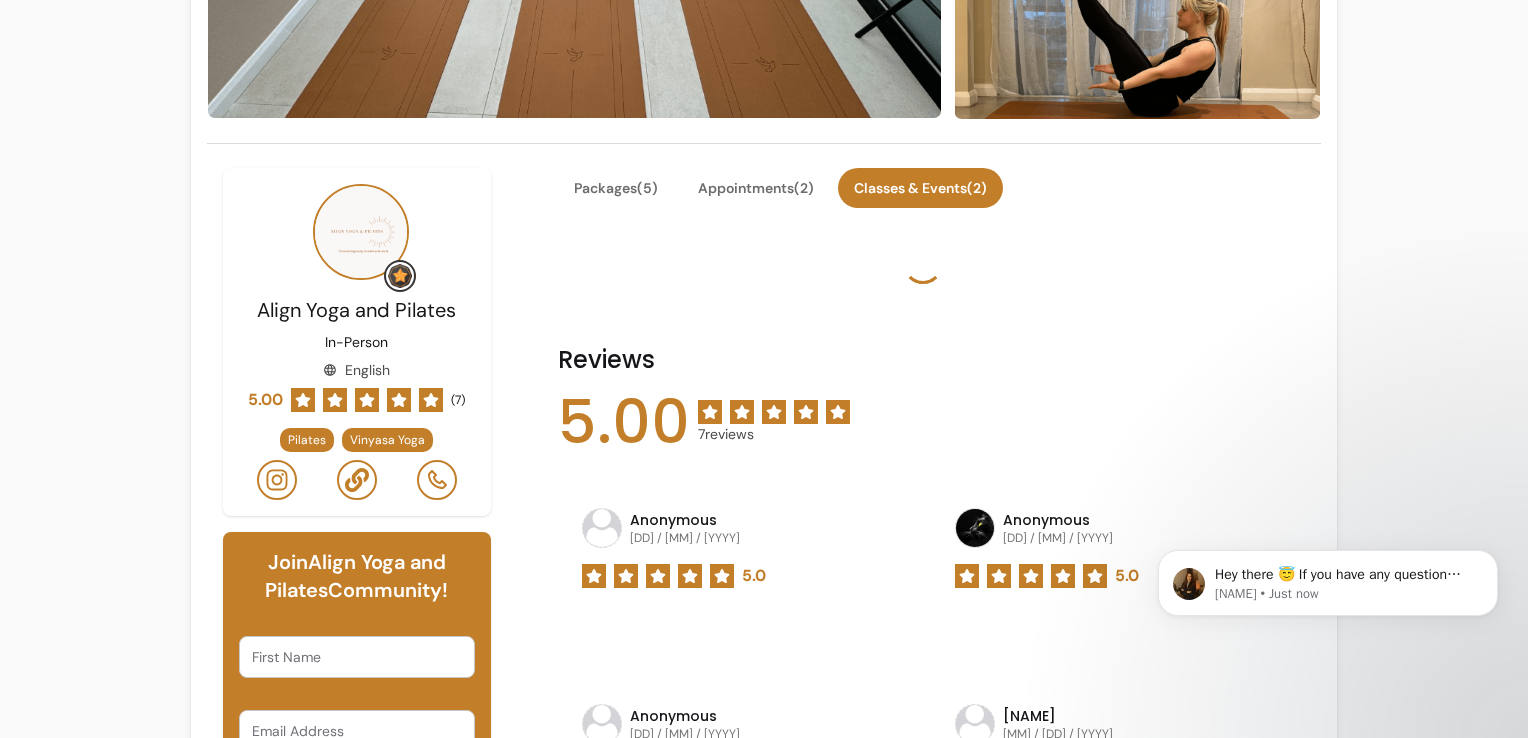 scroll, scrollTop: 0, scrollLeft: 0, axis: both 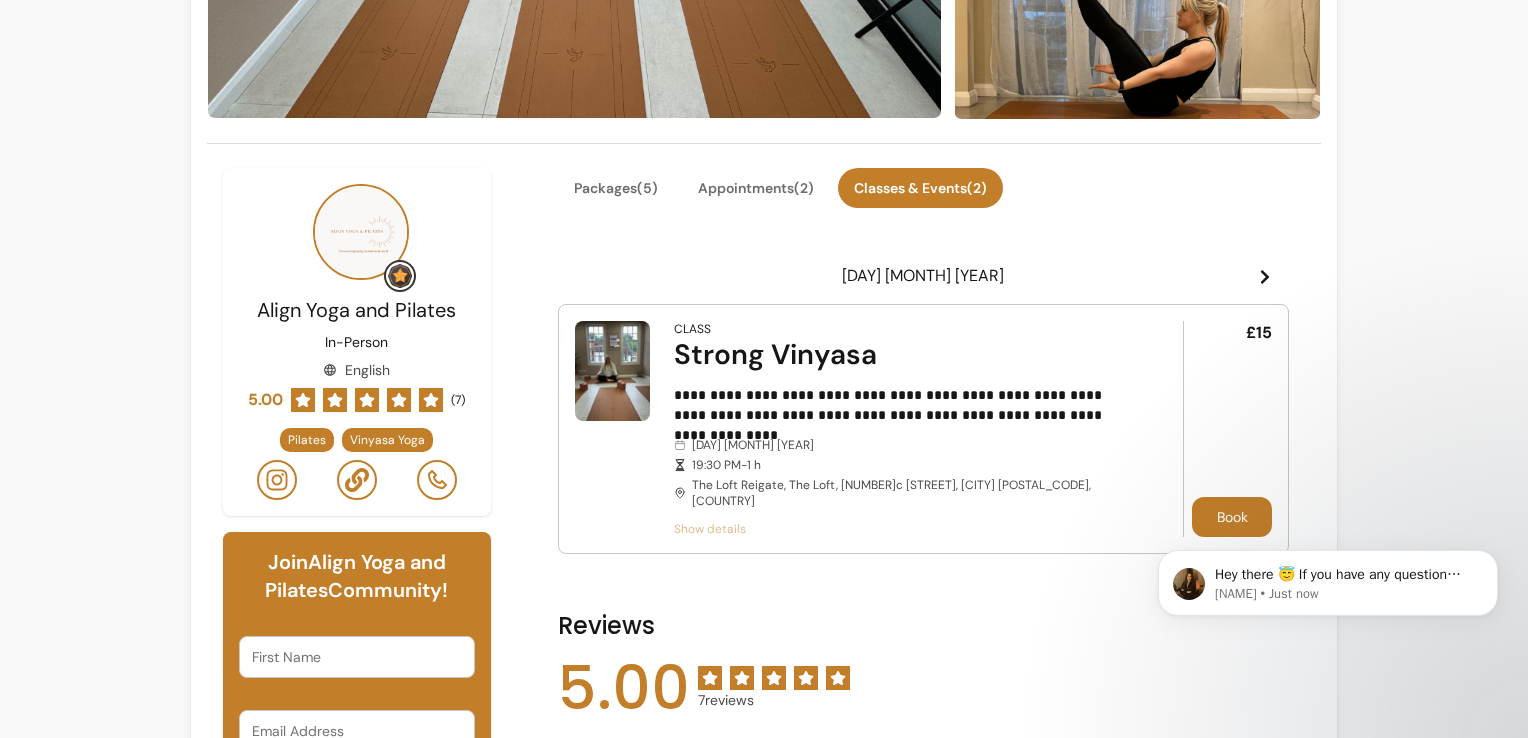 click on "Book" at bounding box center (1232, 517) 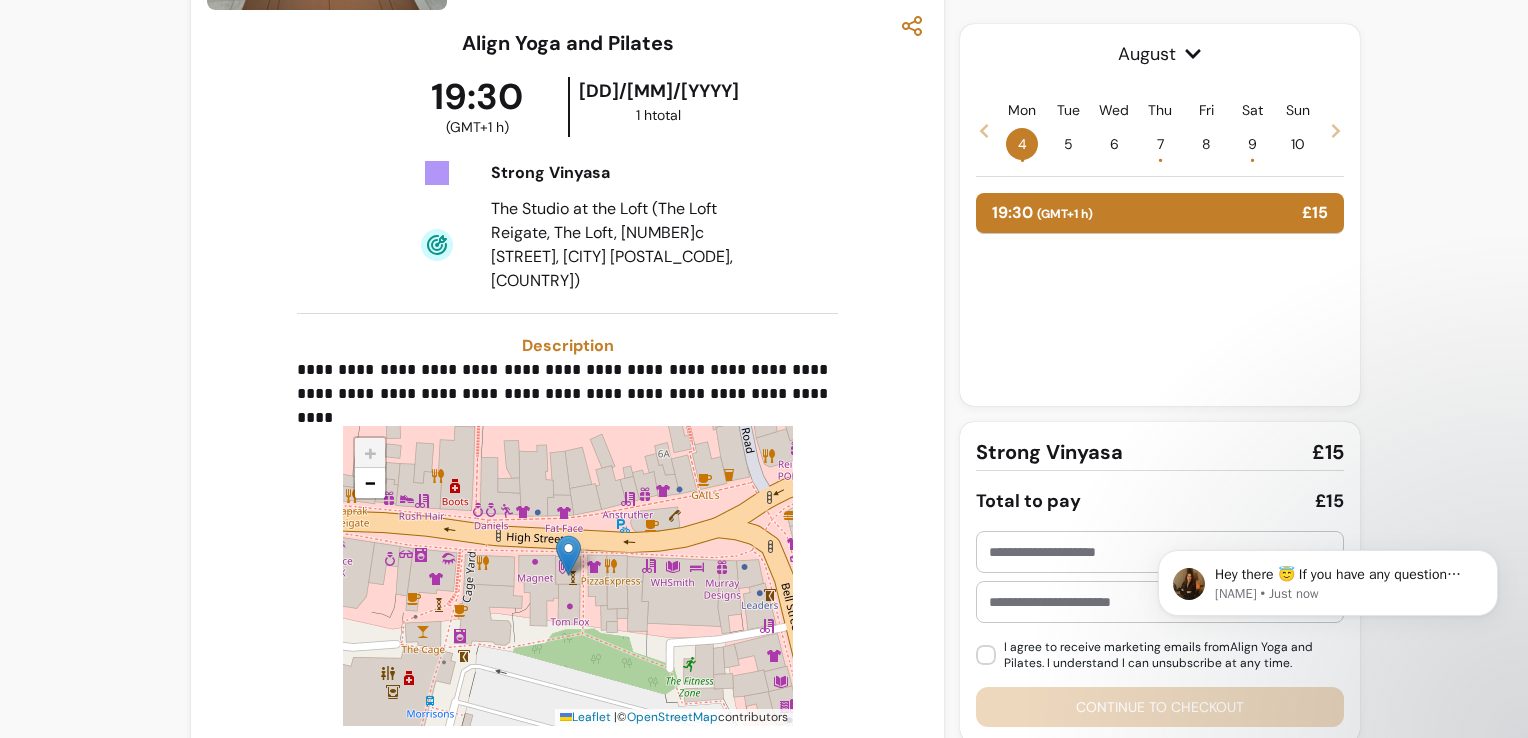 scroll, scrollTop: 420, scrollLeft: 0, axis: vertical 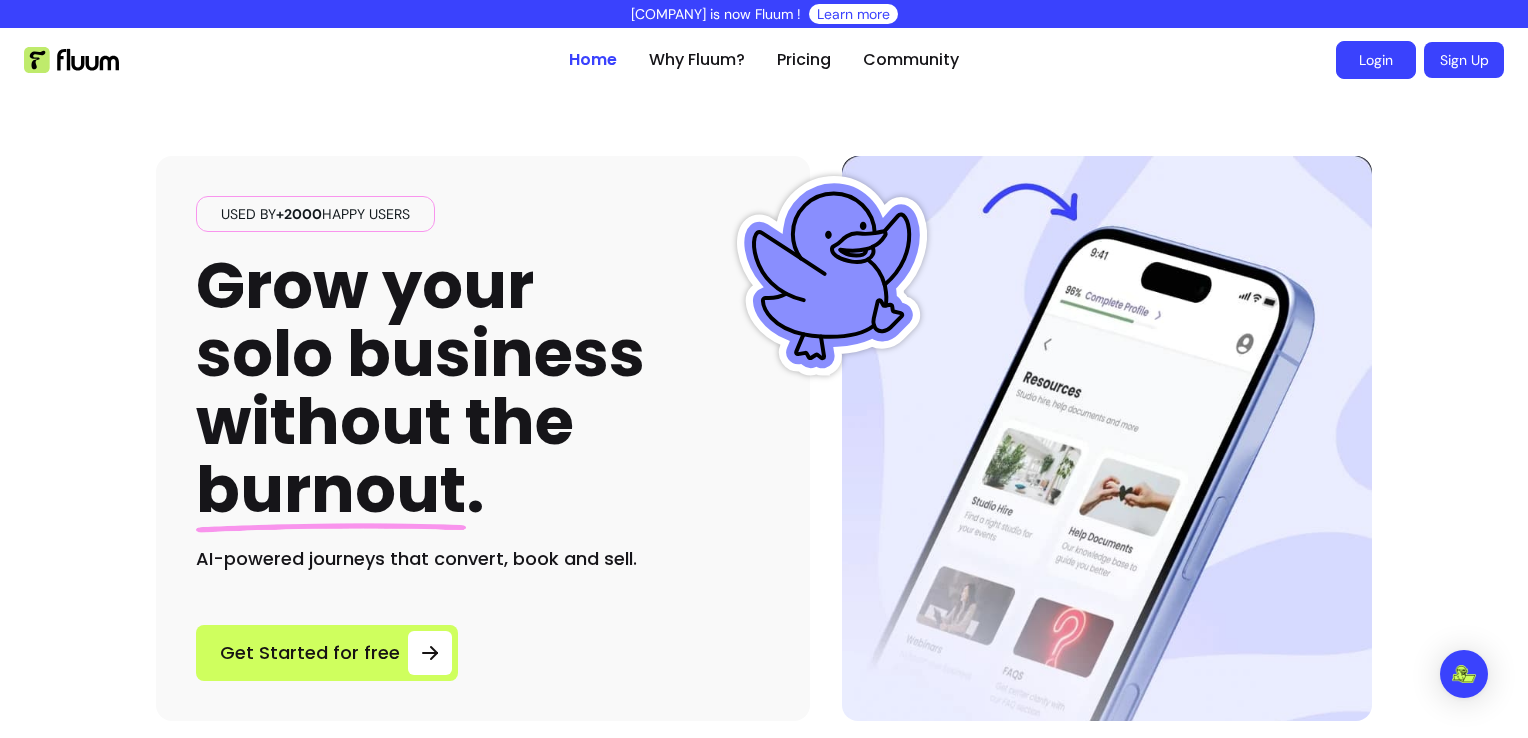 click on "Login" at bounding box center [1376, 60] 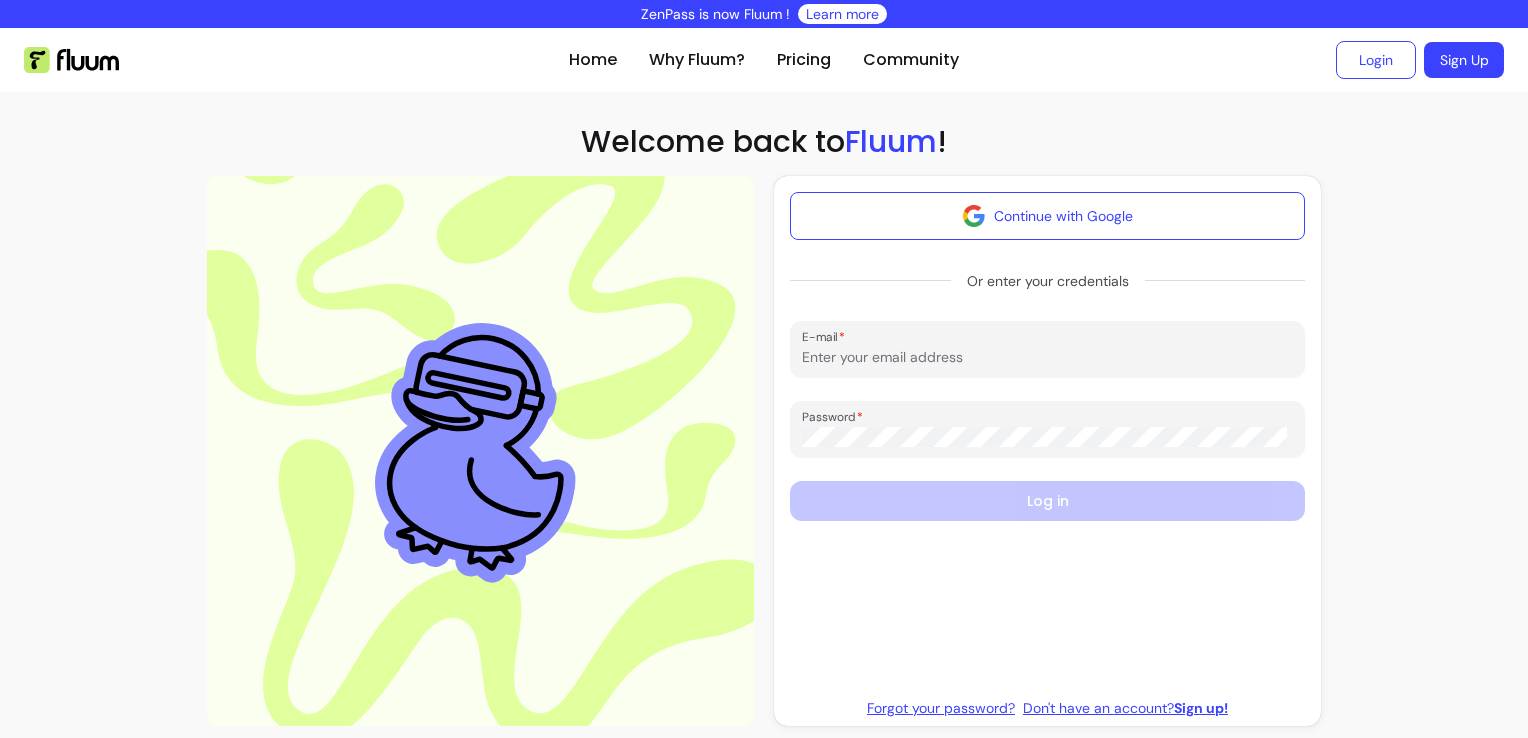scroll, scrollTop: 0, scrollLeft: 0, axis: both 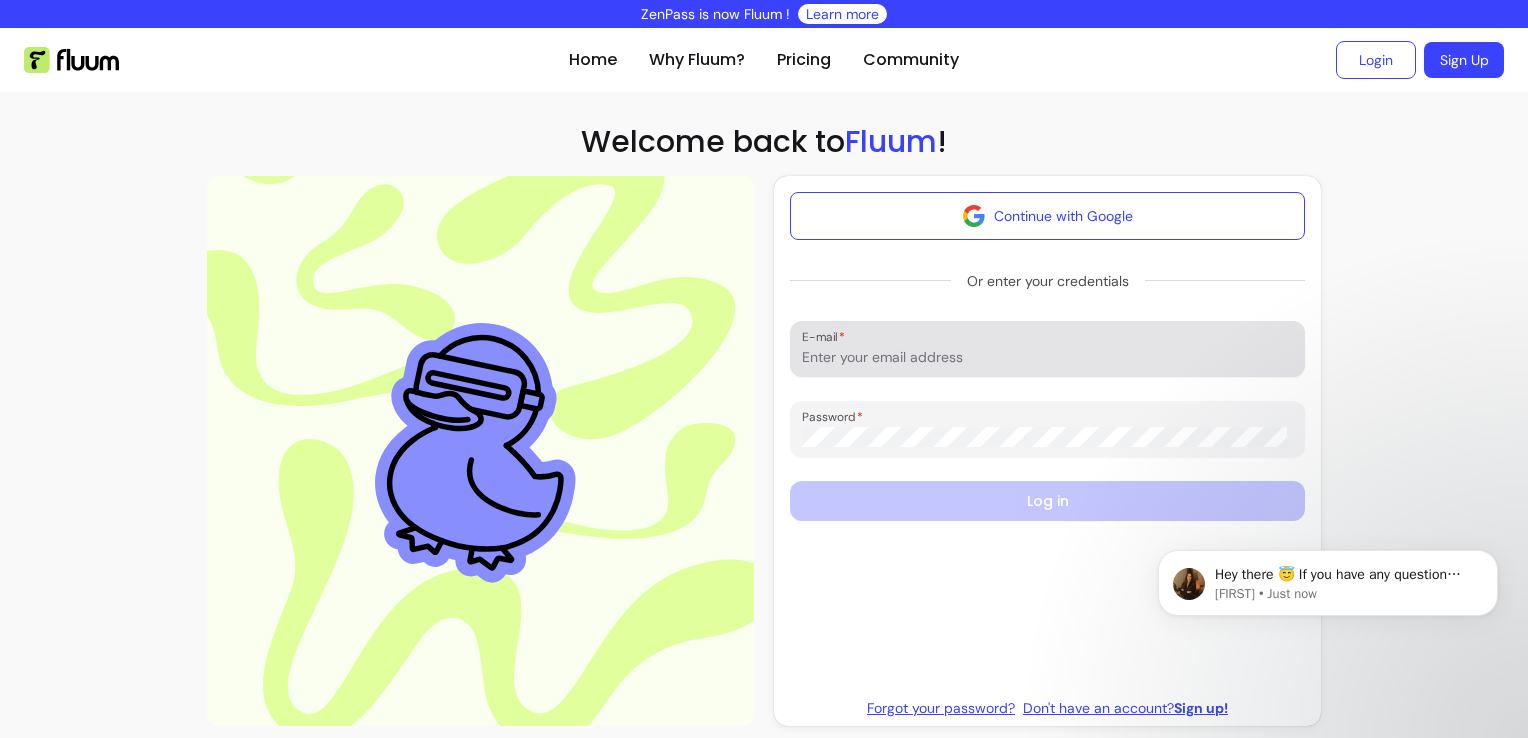 click at bounding box center [1047, 349] 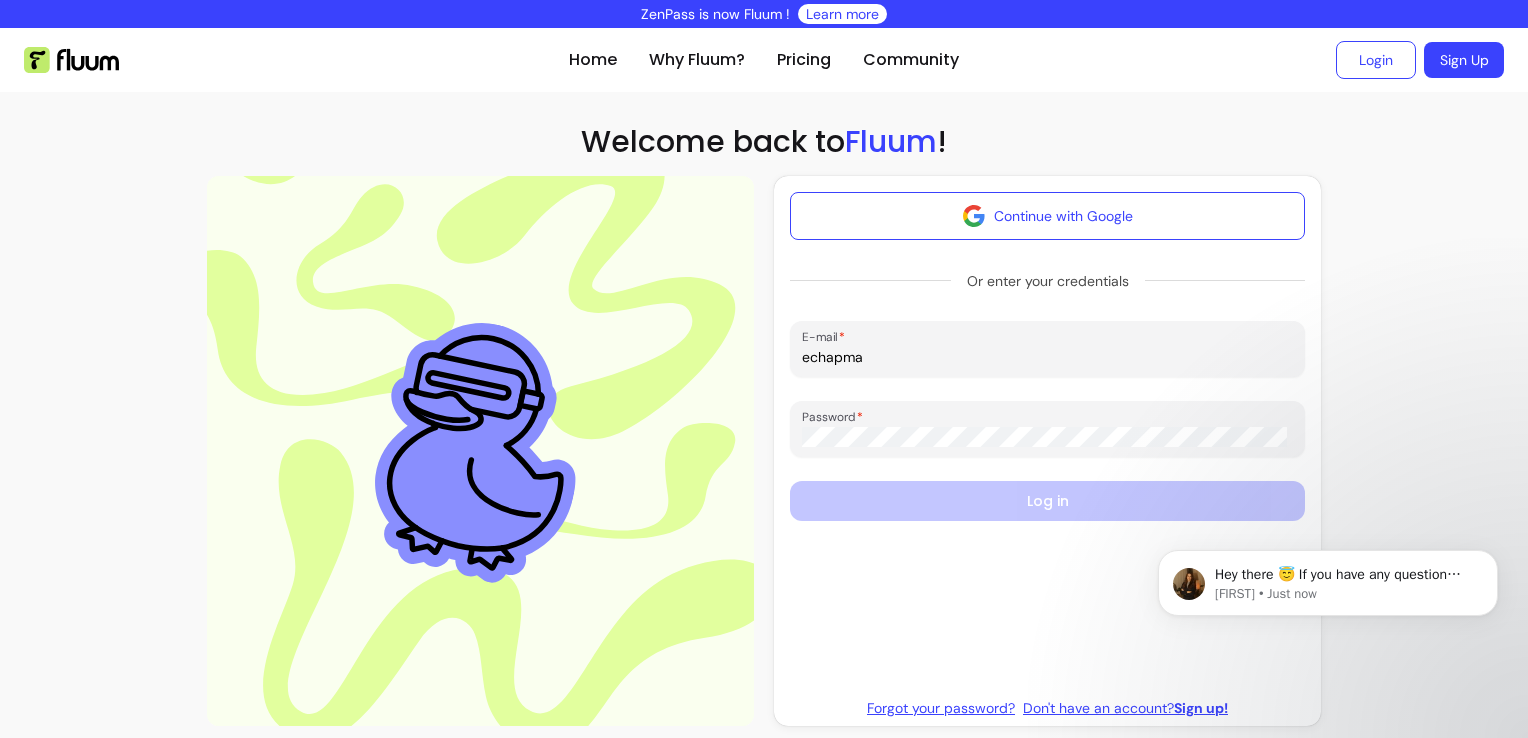 type on "echapman@sky.com" 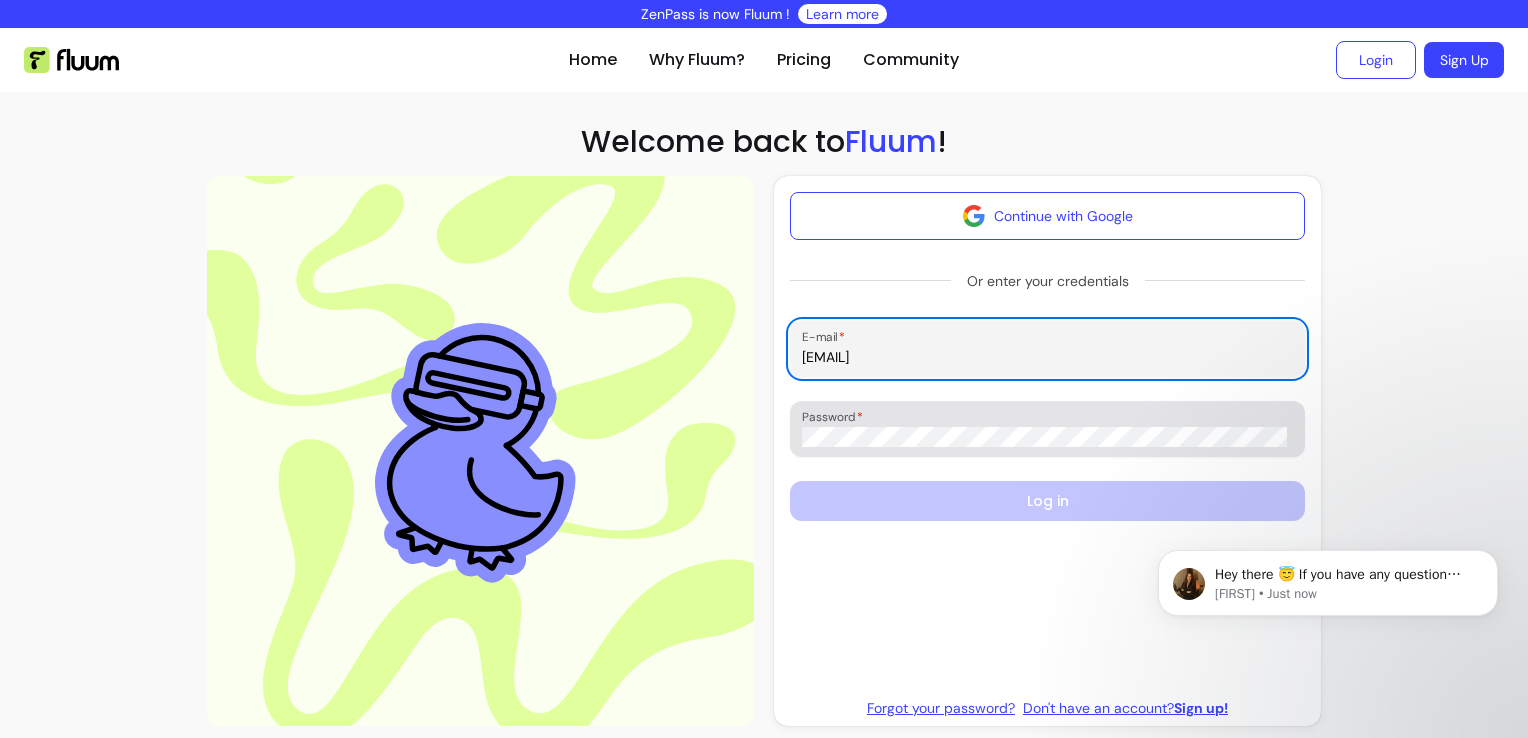 click at bounding box center (1047, 429) 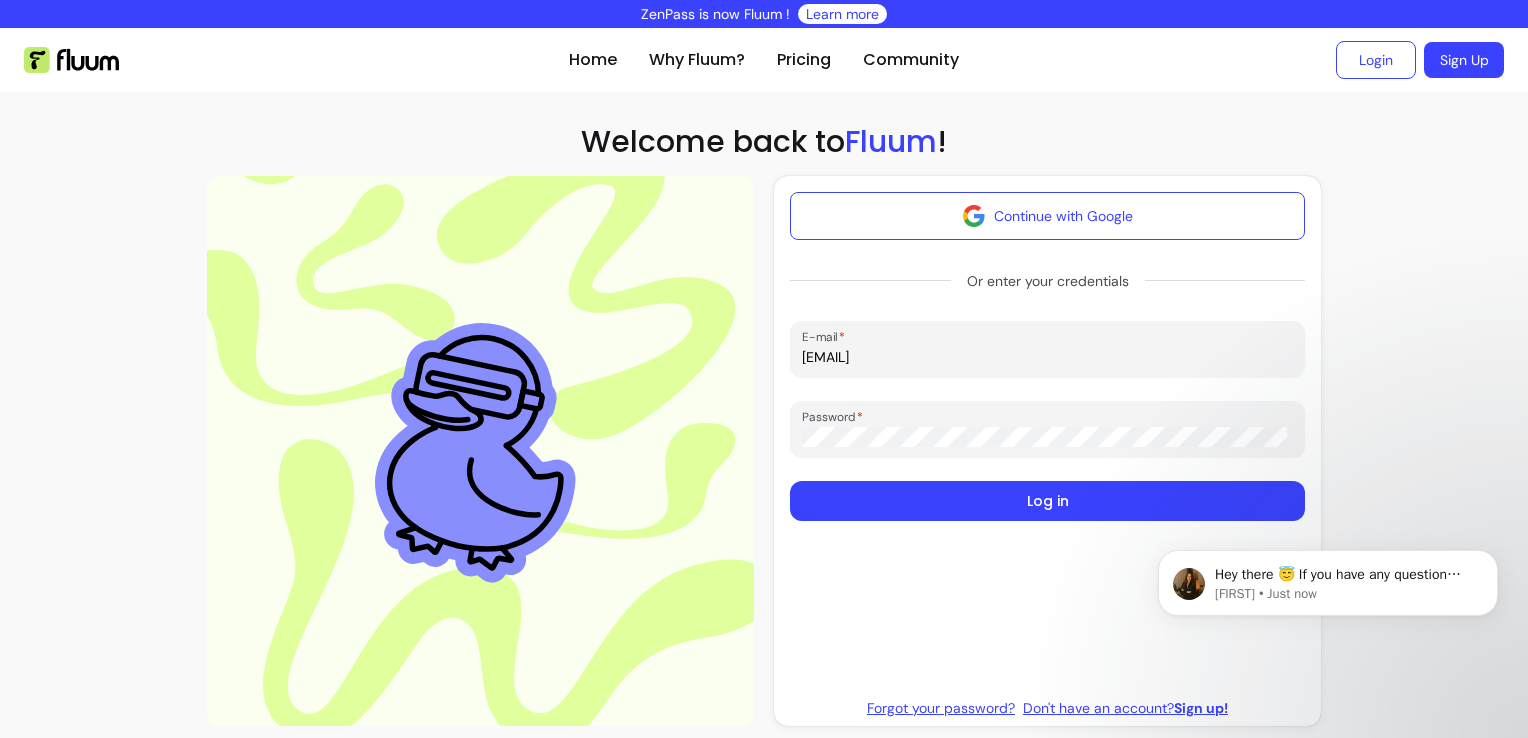 click on "Log in" at bounding box center (1047, 501) 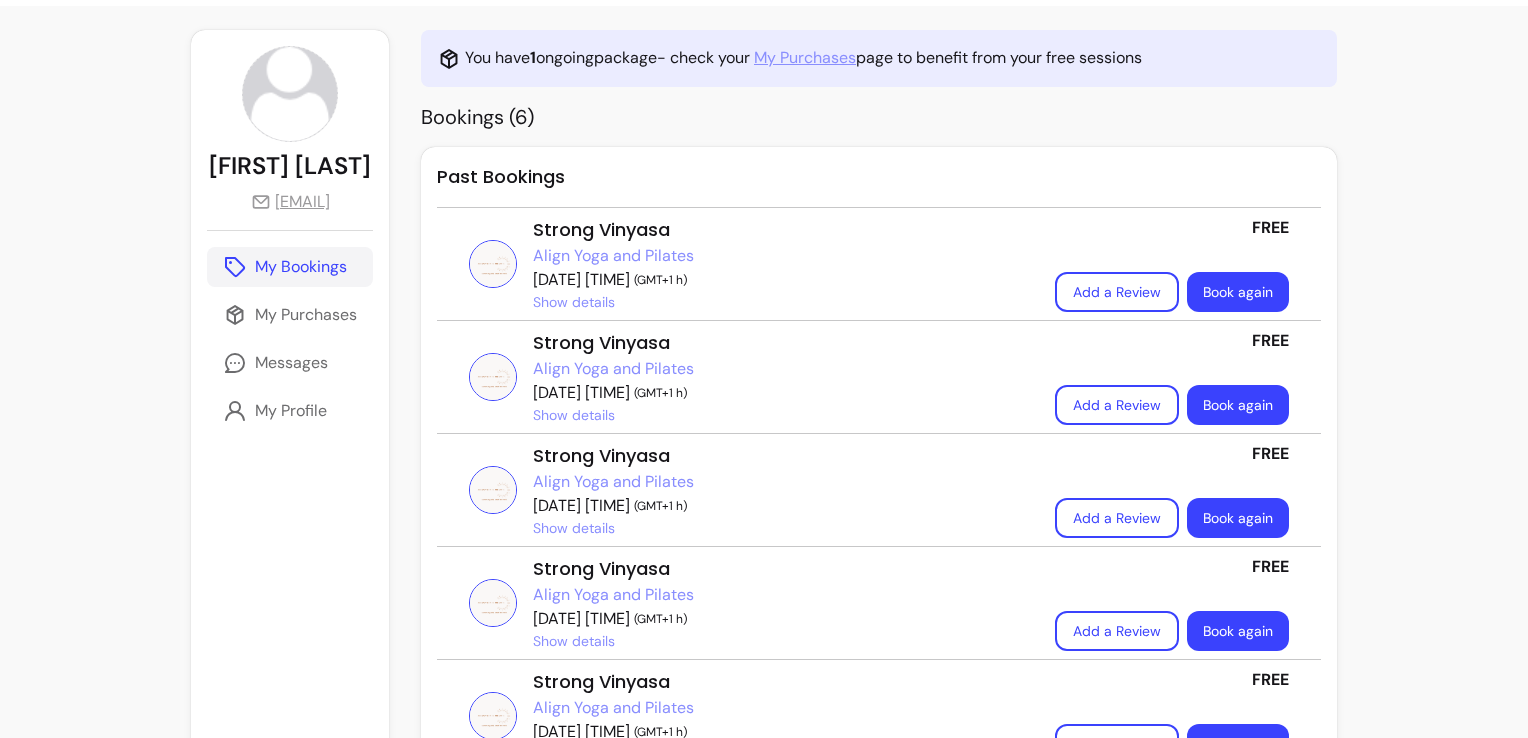 scroll, scrollTop: 0, scrollLeft: 0, axis: both 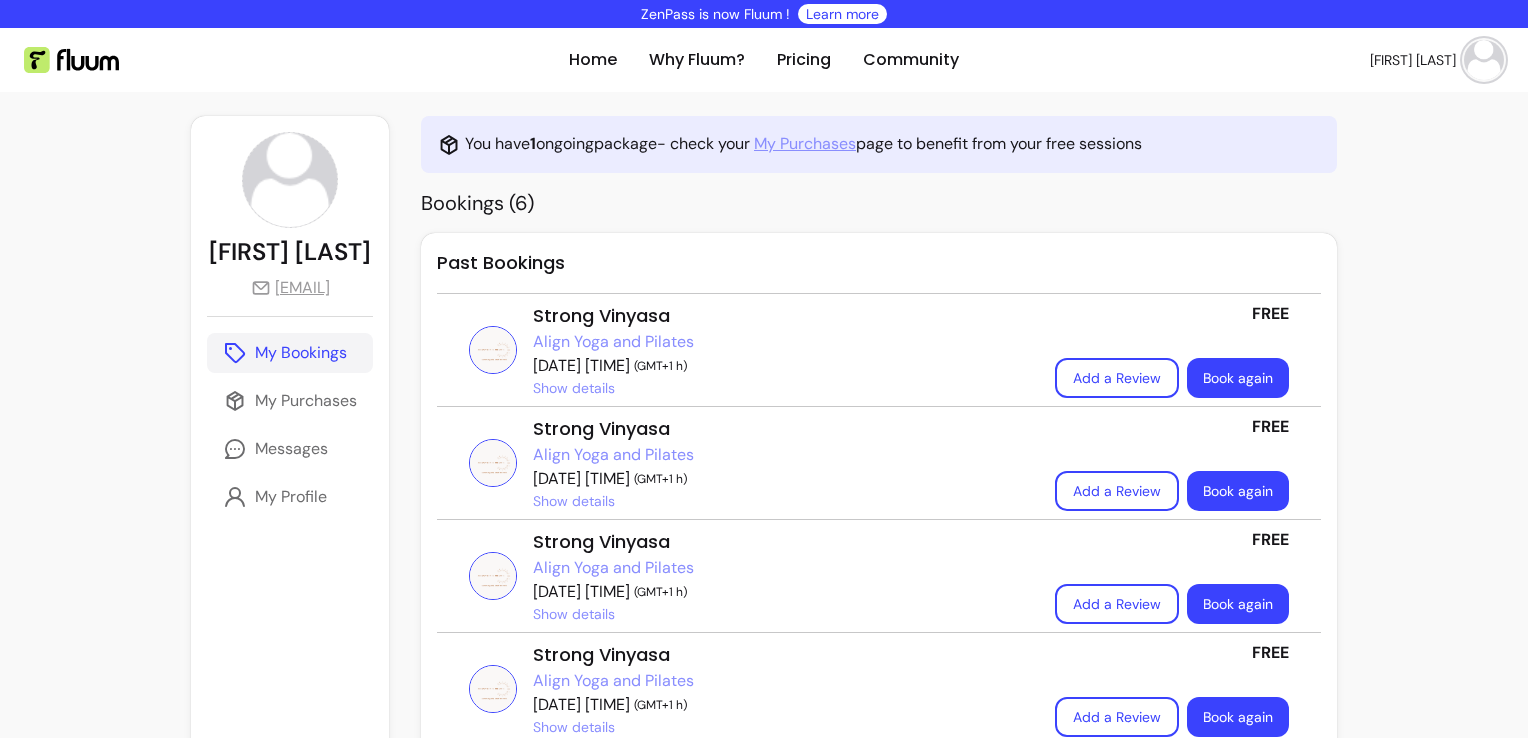 click on "Book again" at bounding box center [1238, 378] 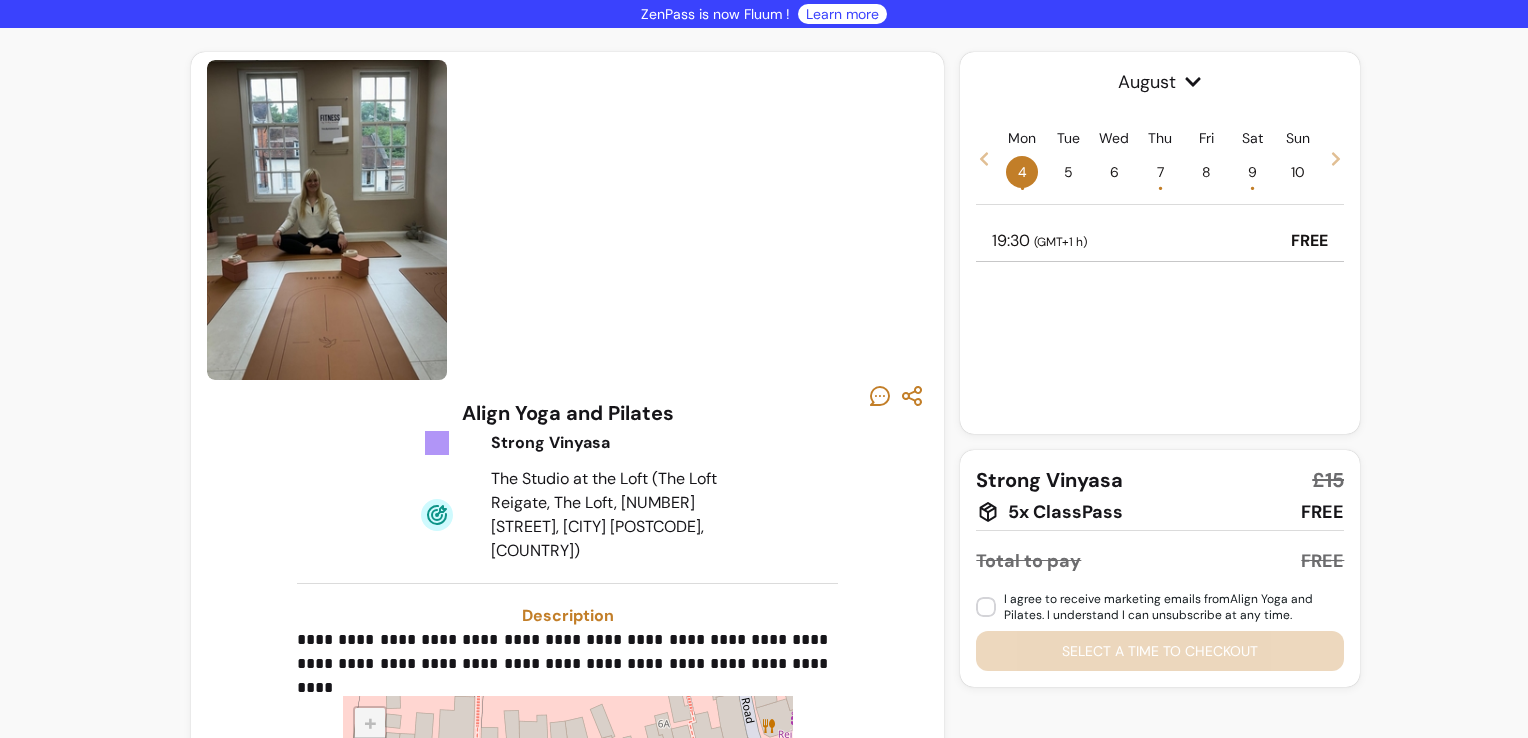 click on "19:30   ( GMT+1 h )" at bounding box center (1039, 241) 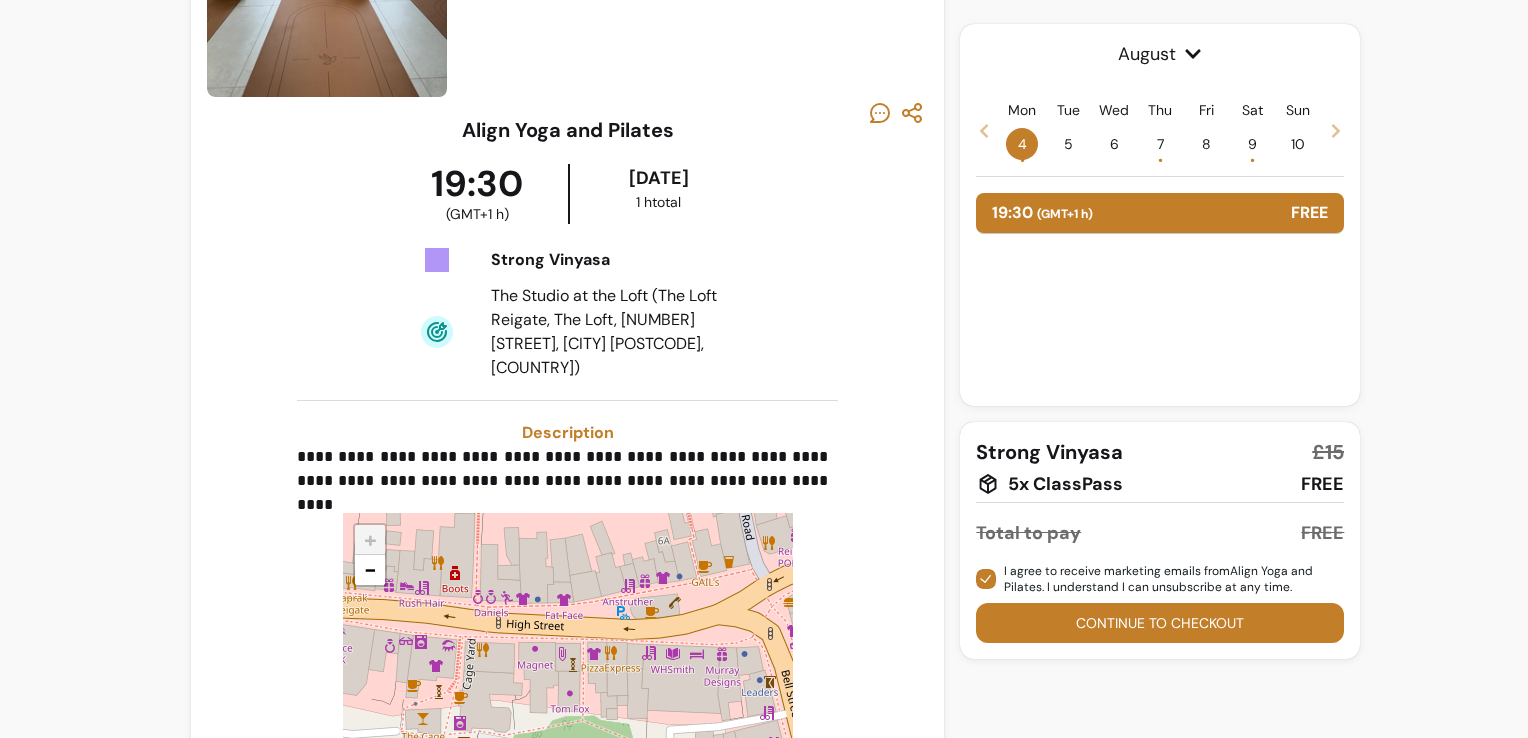 scroll, scrollTop: 300, scrollLeft: 0, axis: vertical 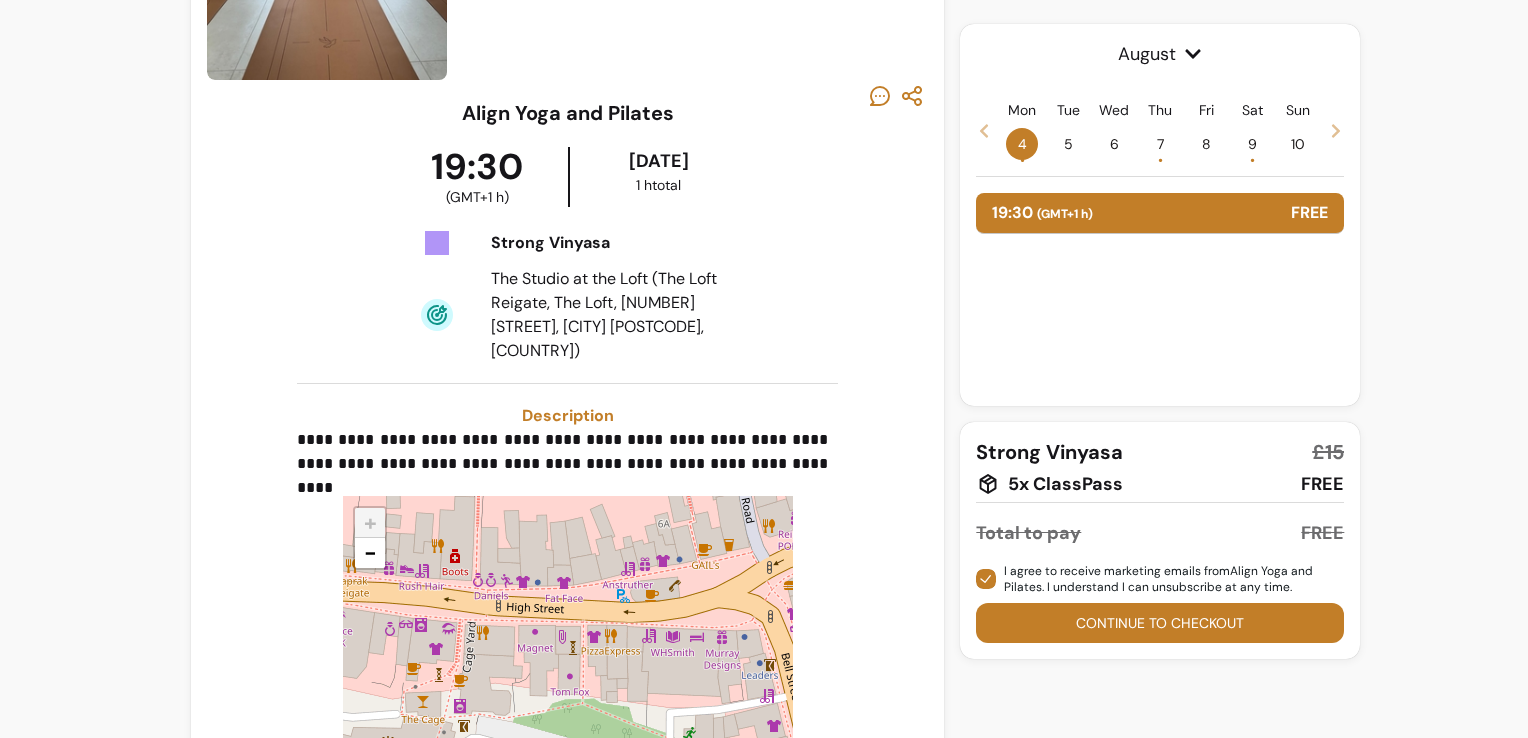 click on "Continue to checkout" at bounding box center [1160, 623] 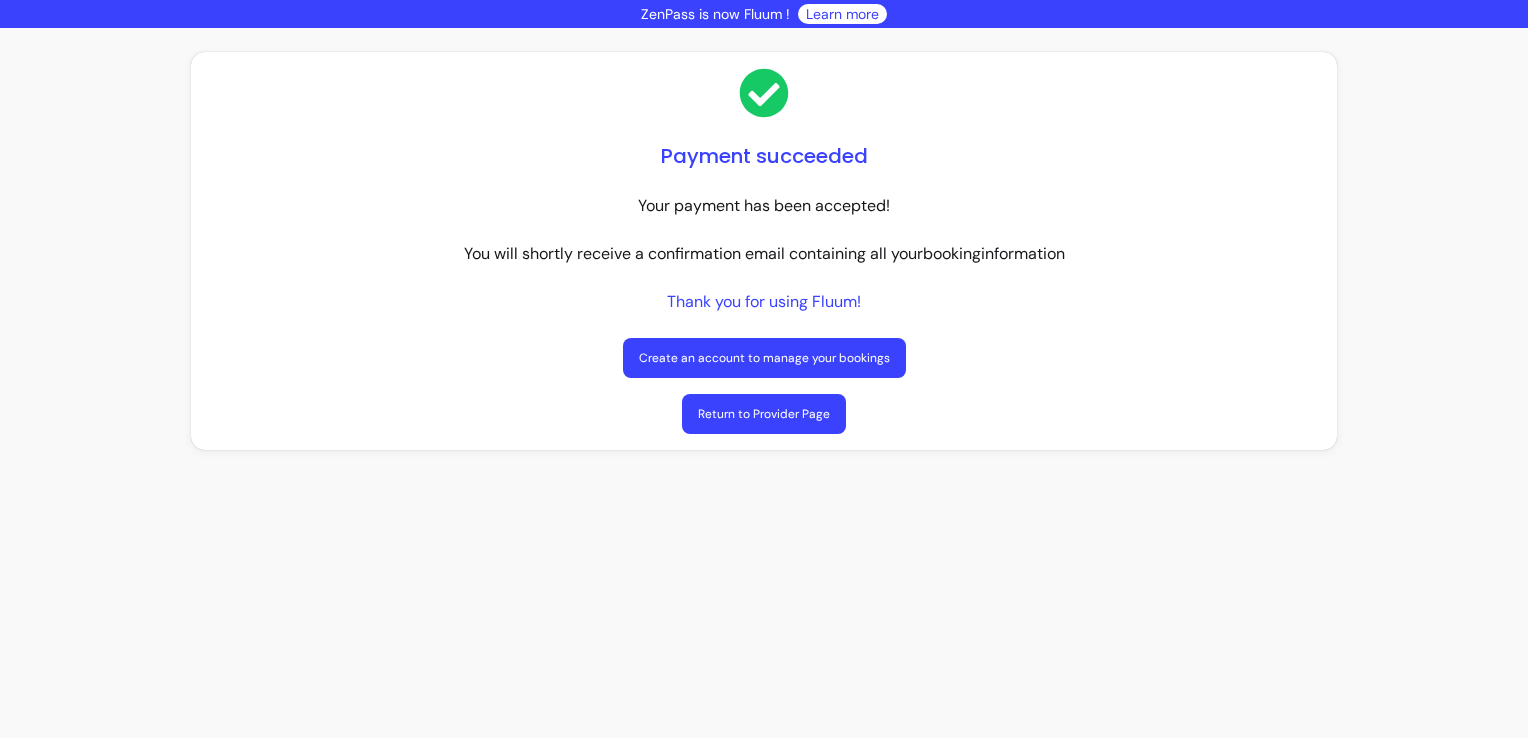 scroll, scrollTop: 0, scrollLeft: 0, axis: both 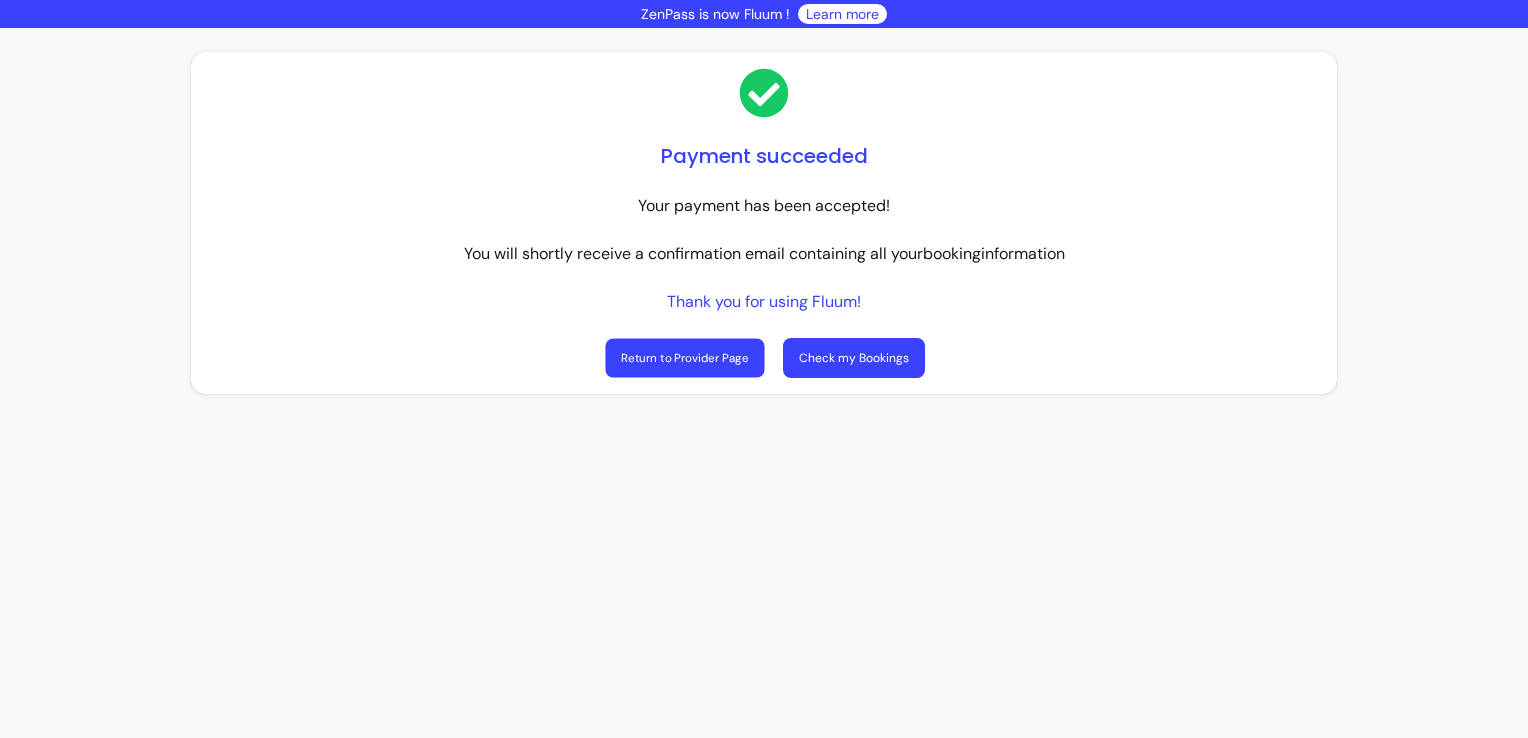 click on "Return to Provider Page" at bounding box center [684, 358] 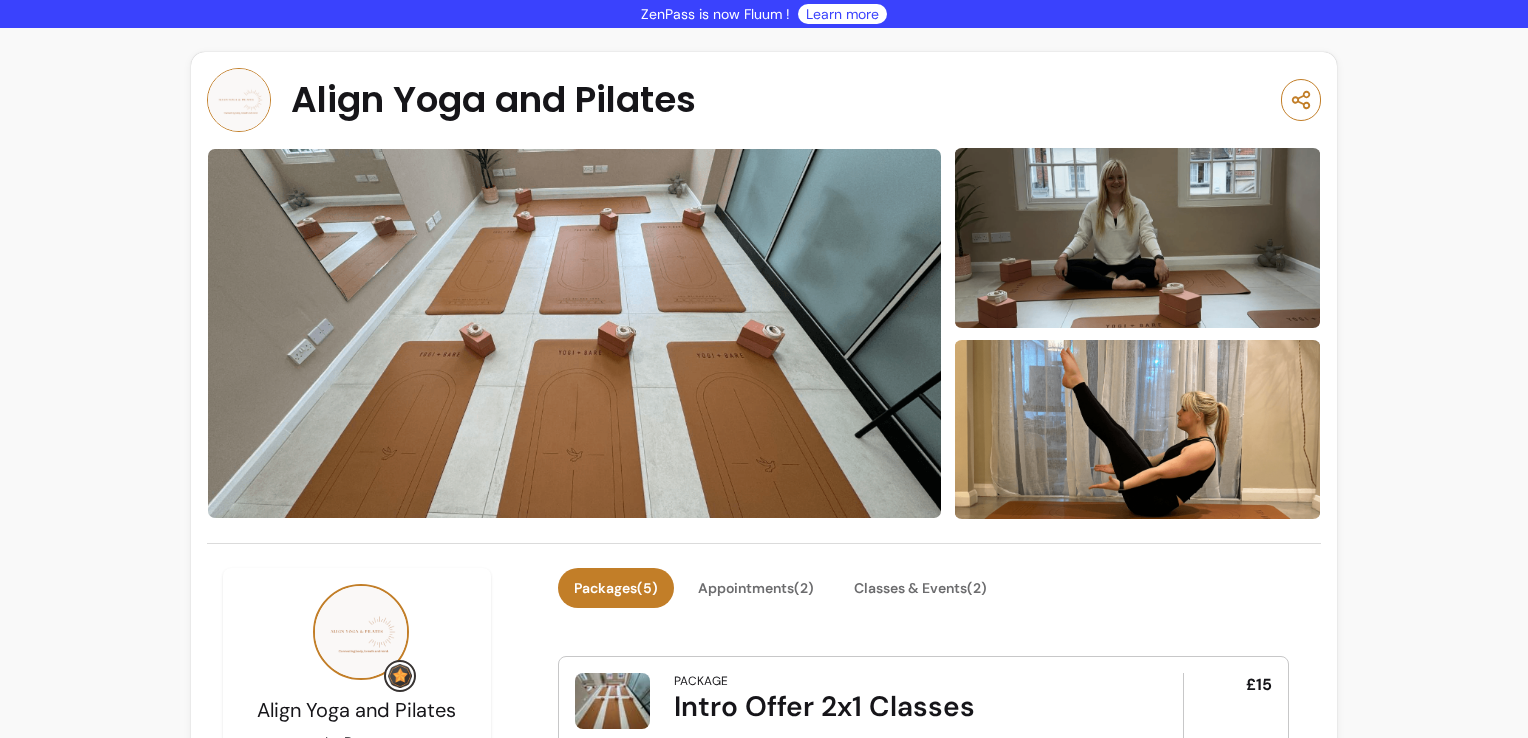 scroll, scrollTop: 0, scrollLeft: 0, axis: both 